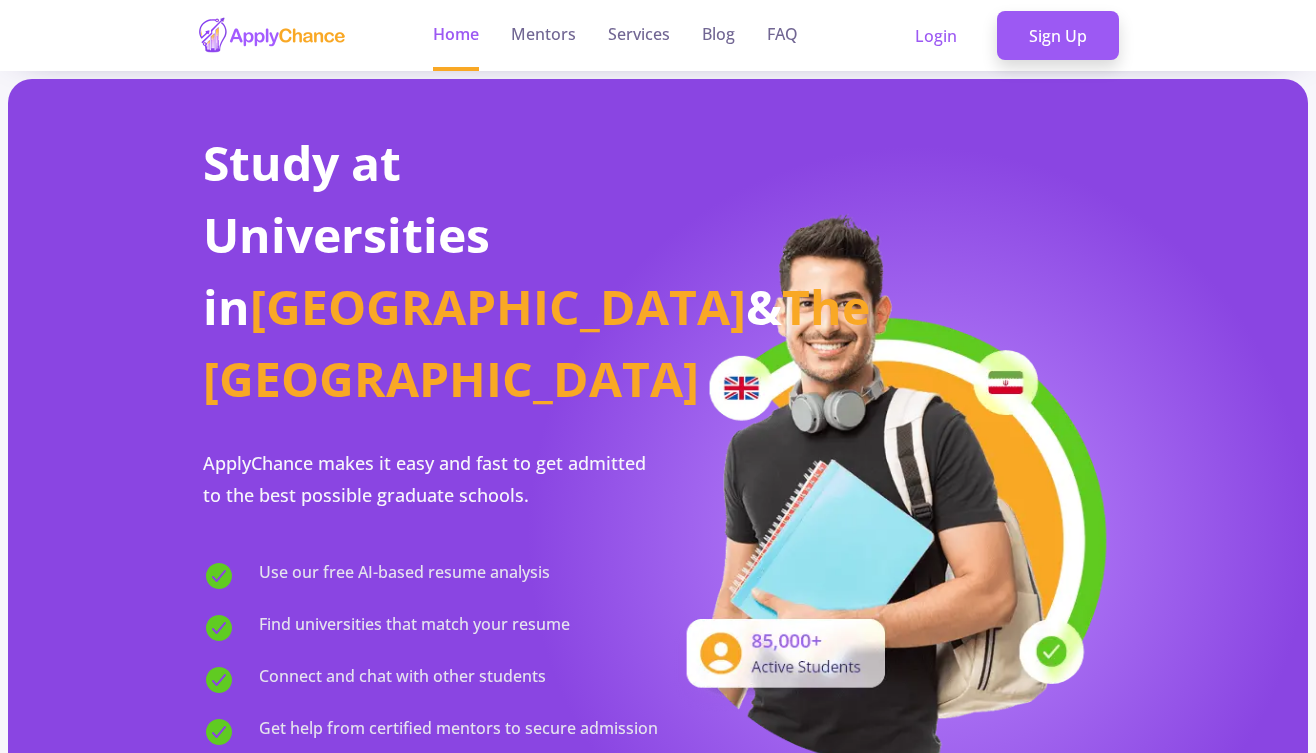 scroll, scrollTop: 0, scrollLeft: 0, axis: both 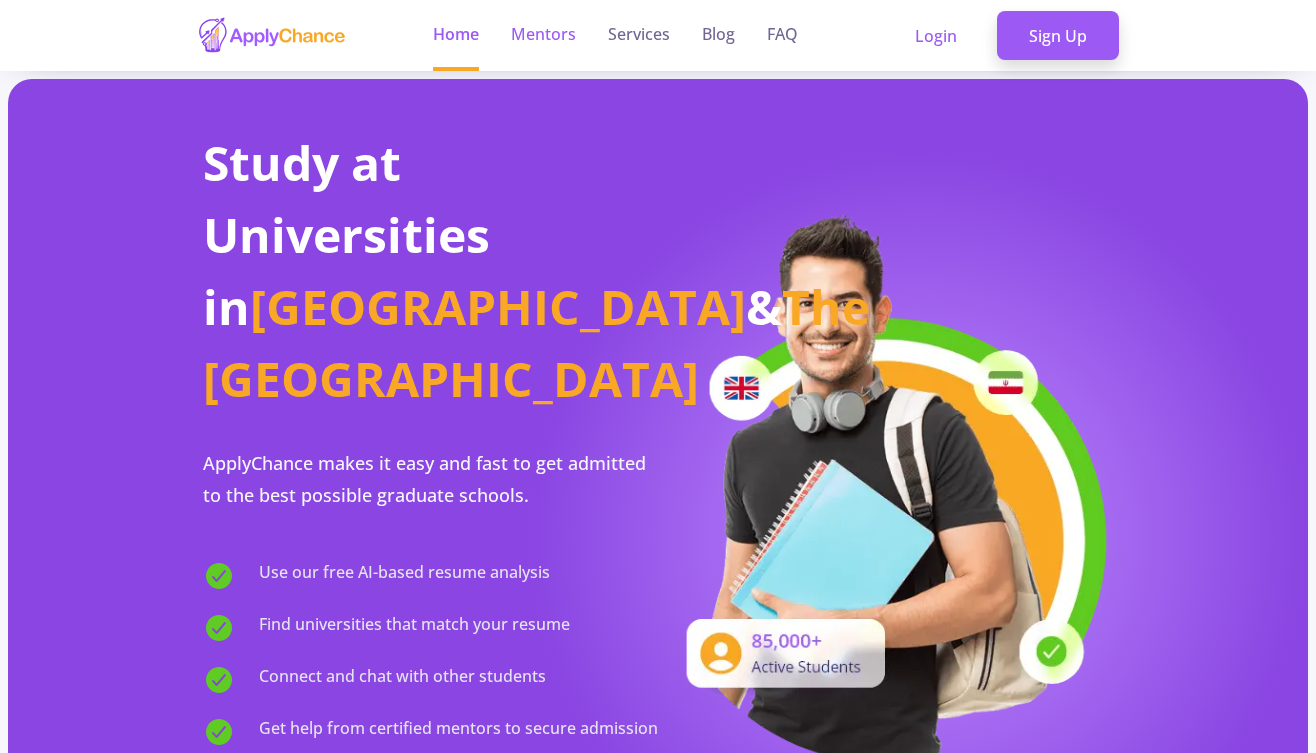 click on "Mentors" 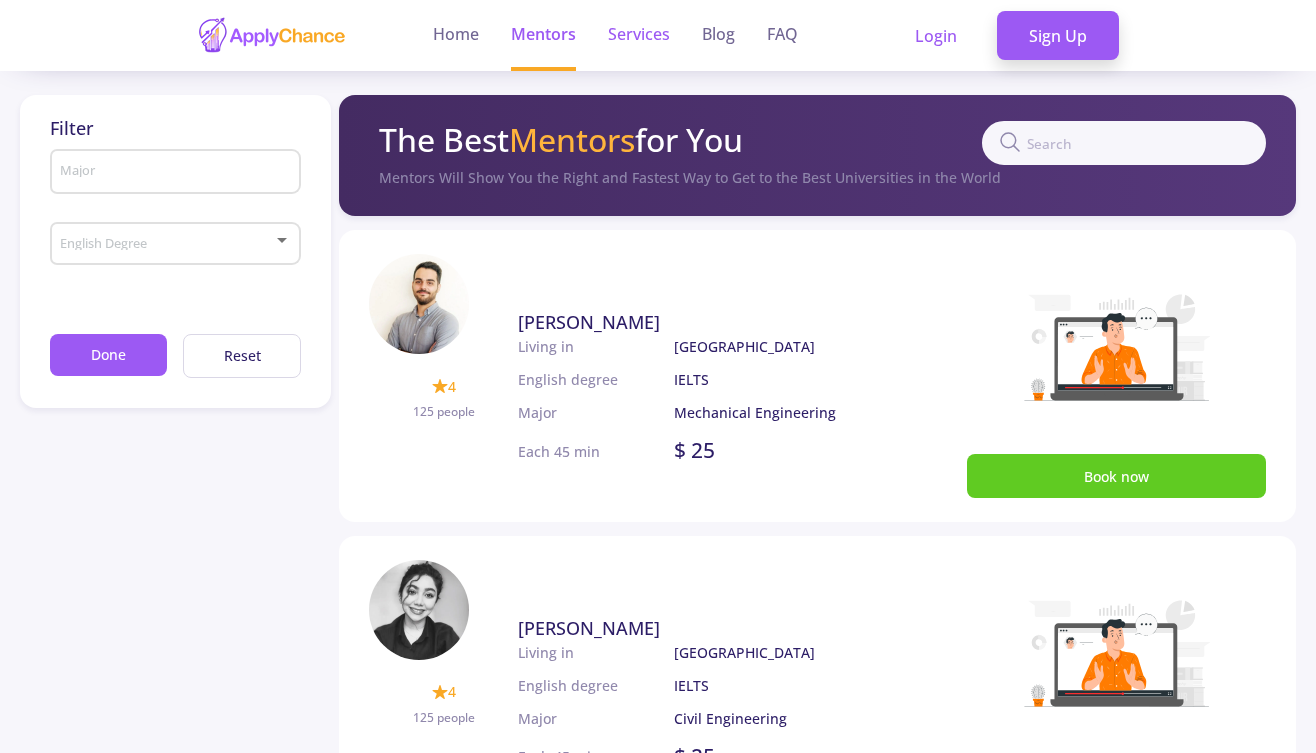 click on "Services" 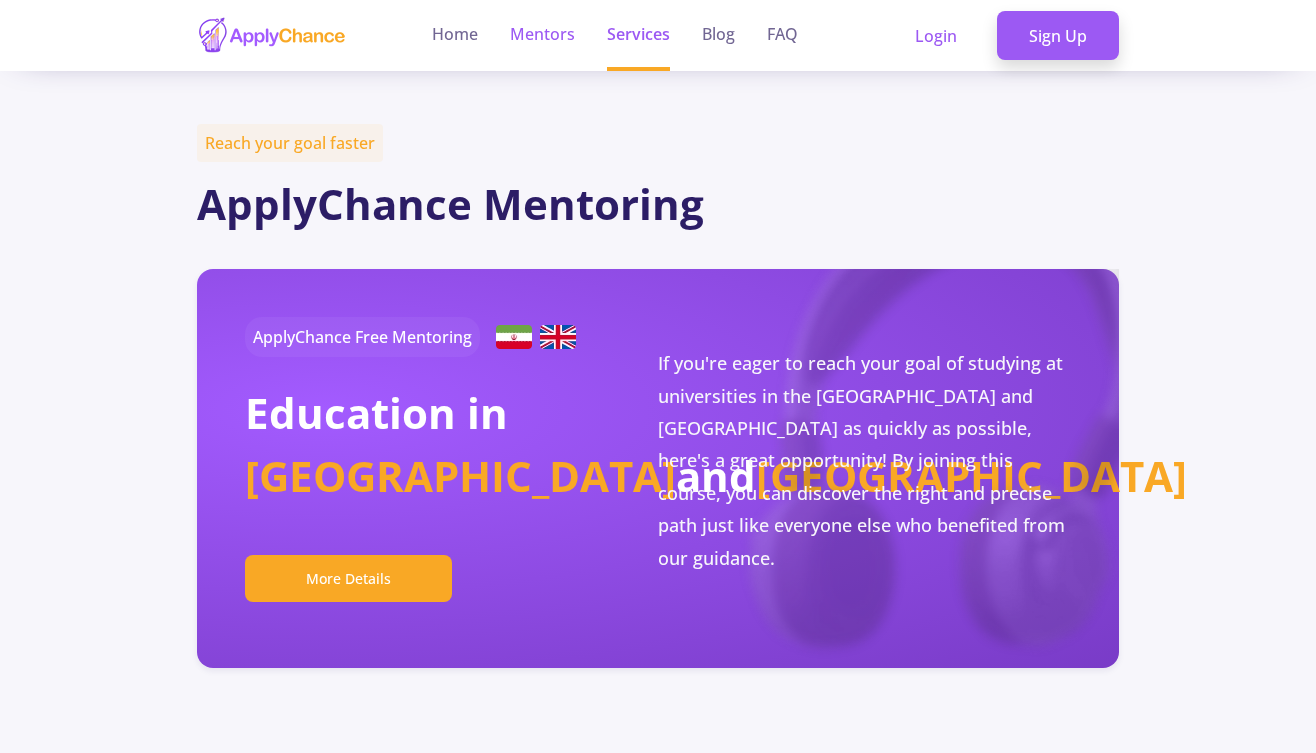 click on "Mentors" 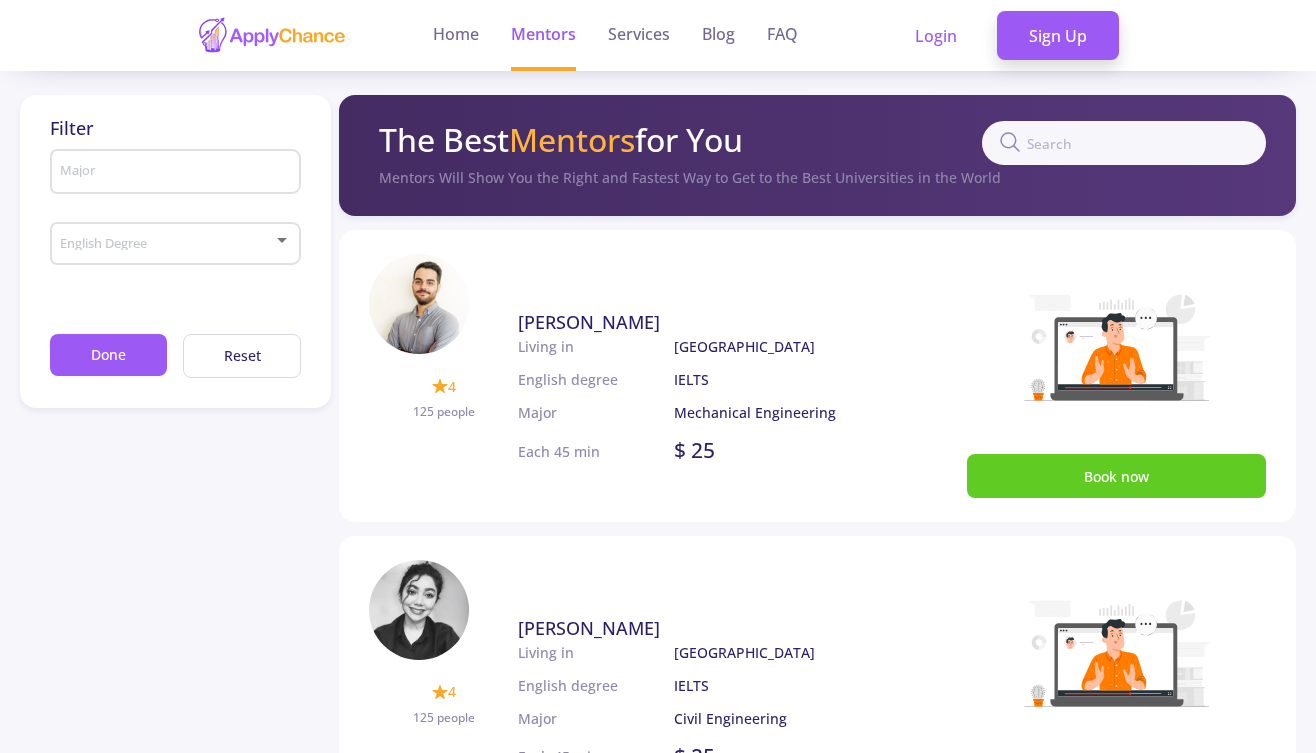 scroll, scrollTop: 0, scrollLeft: 0, axis: both 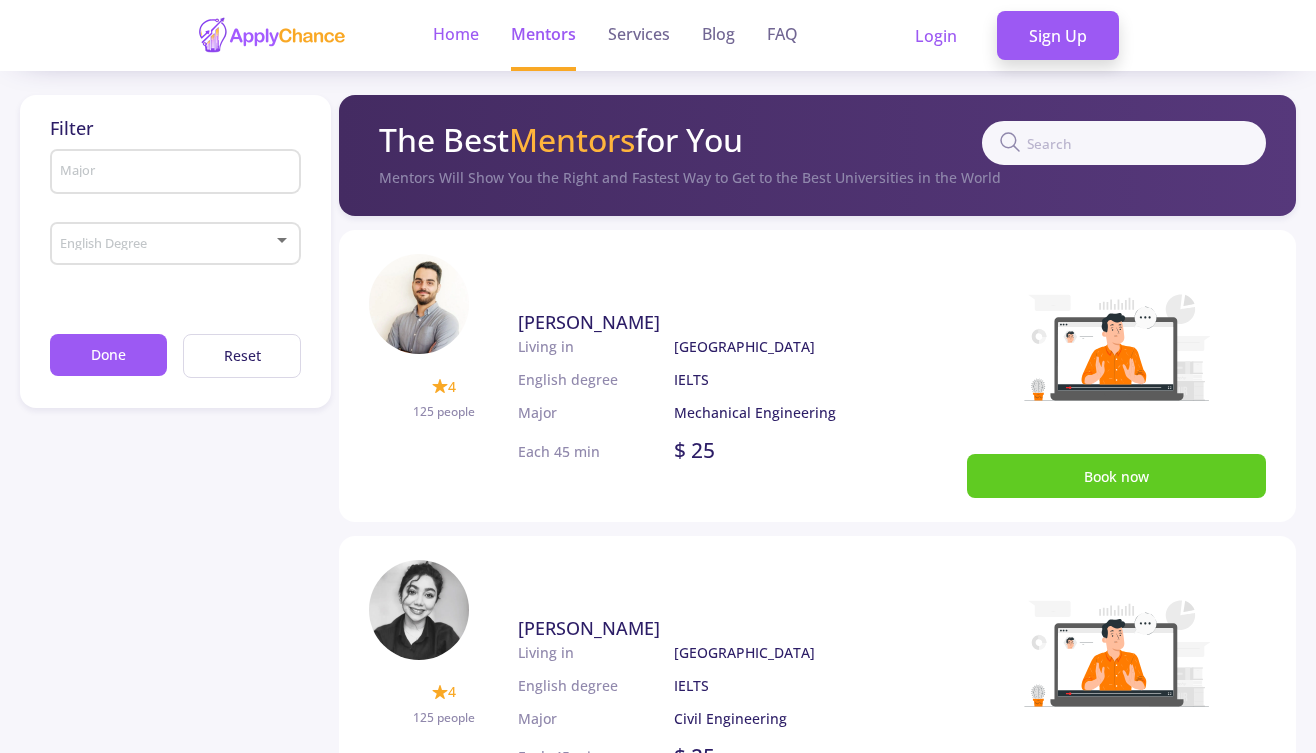 click on "Home" 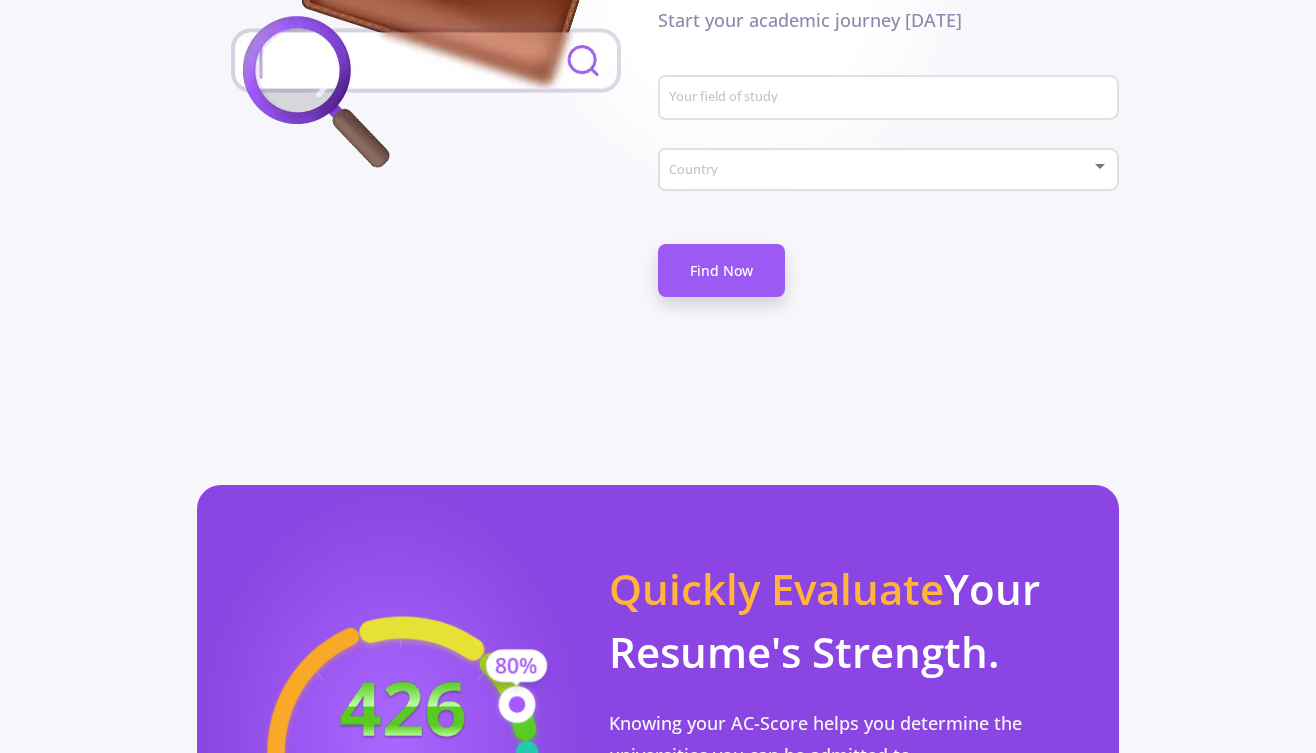 scroll, scrollTop: 1413, scrollLeft: 0, axis: vertical 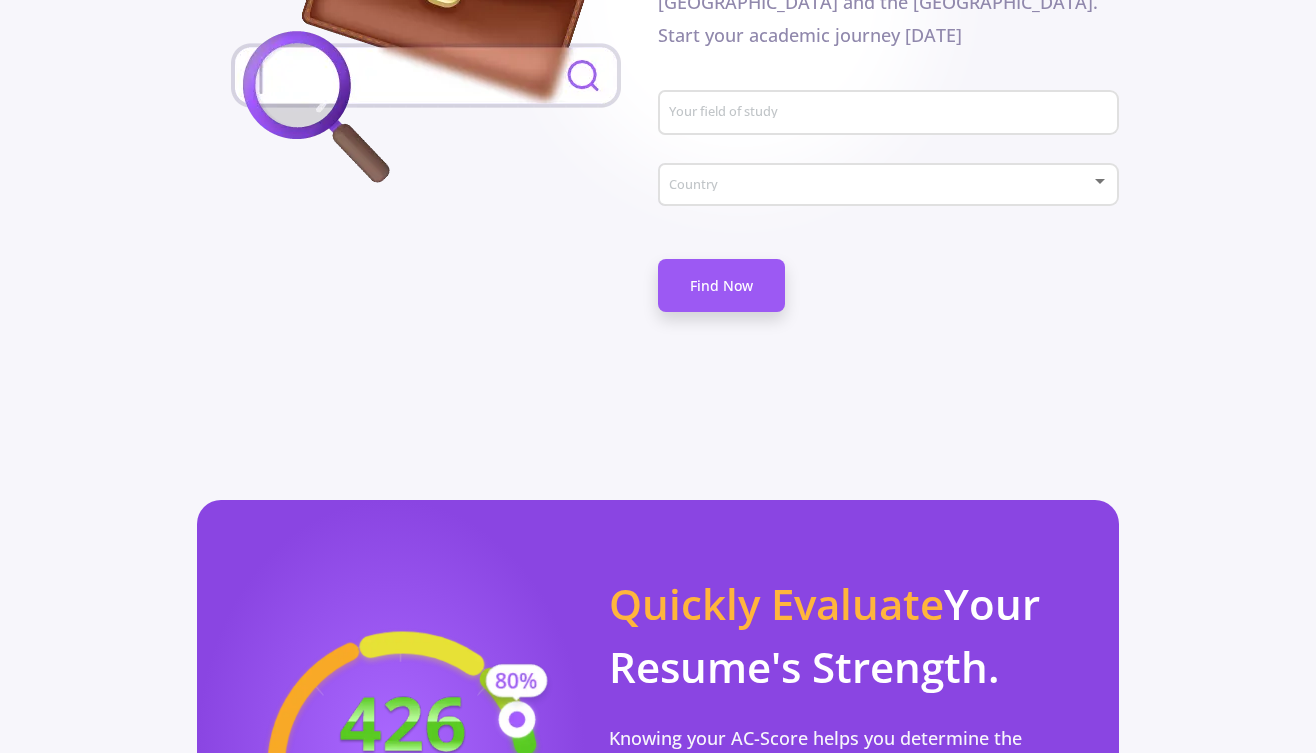 click on "Your field of study" at bounding box center [891, 114] 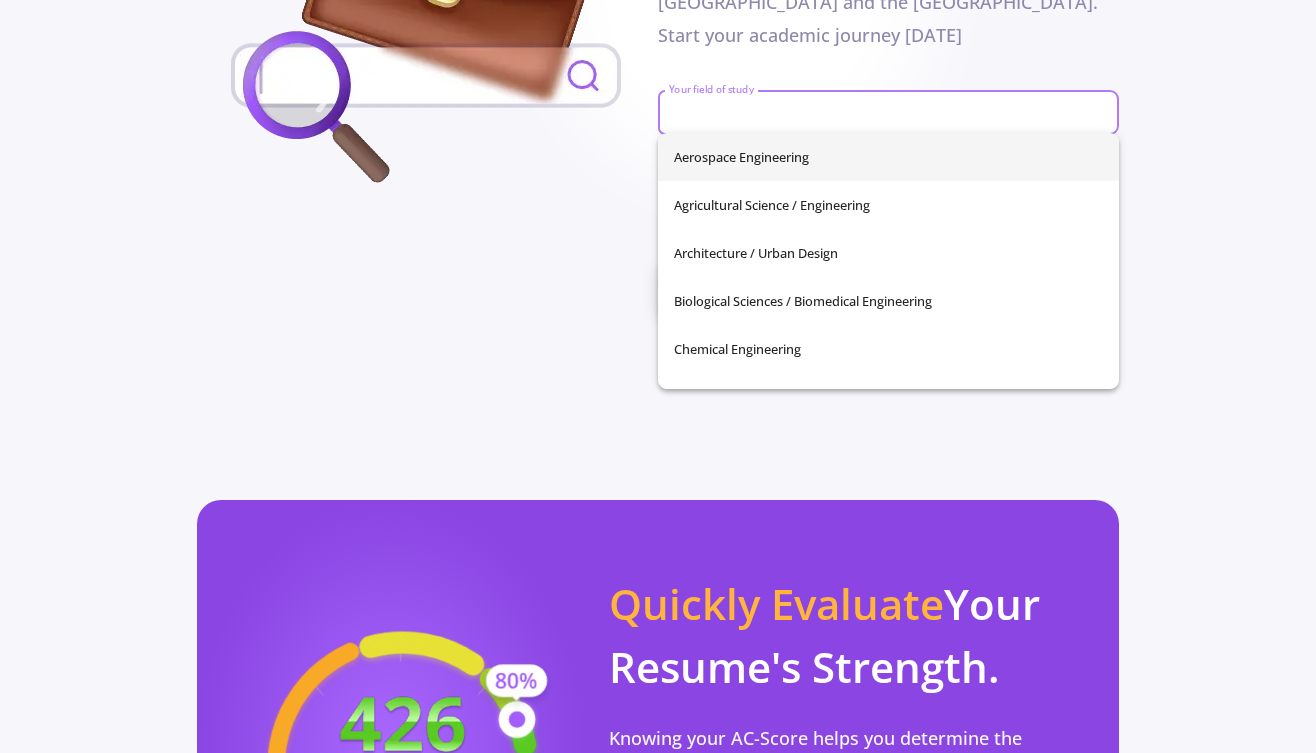 click 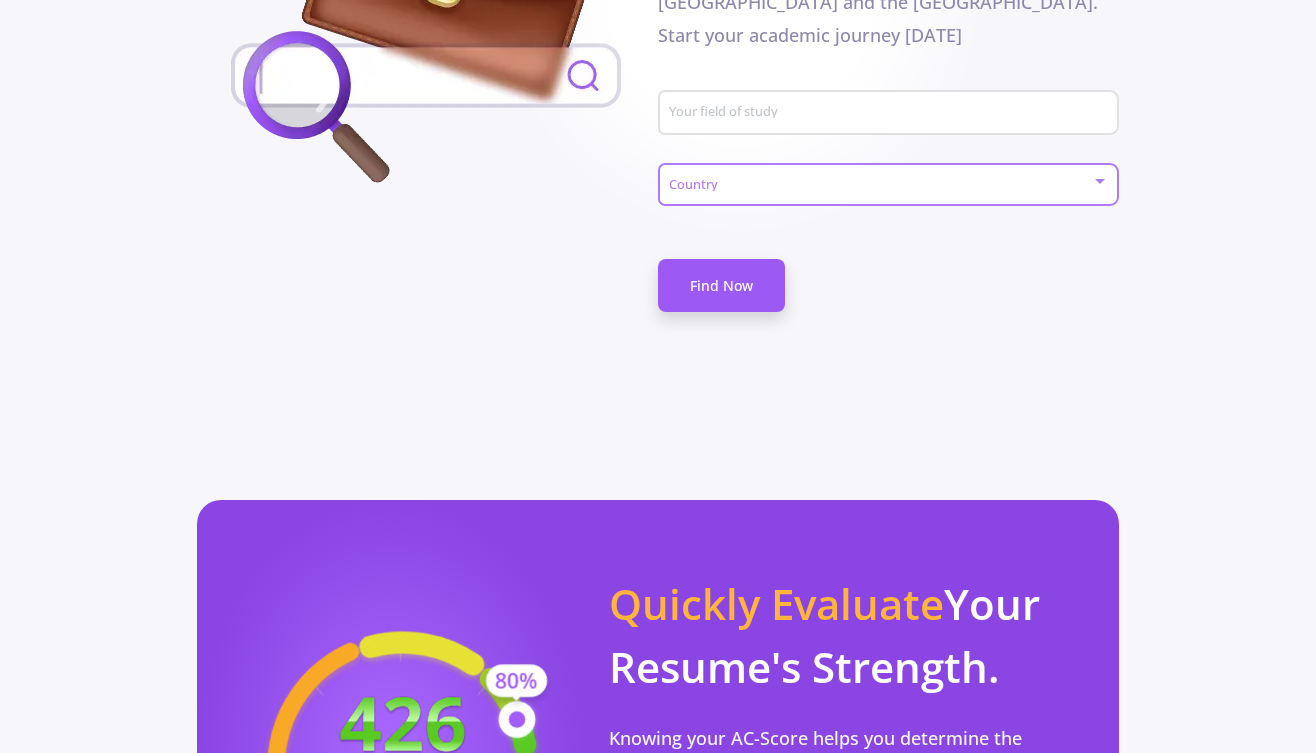 click at bounding box center [882, 185] 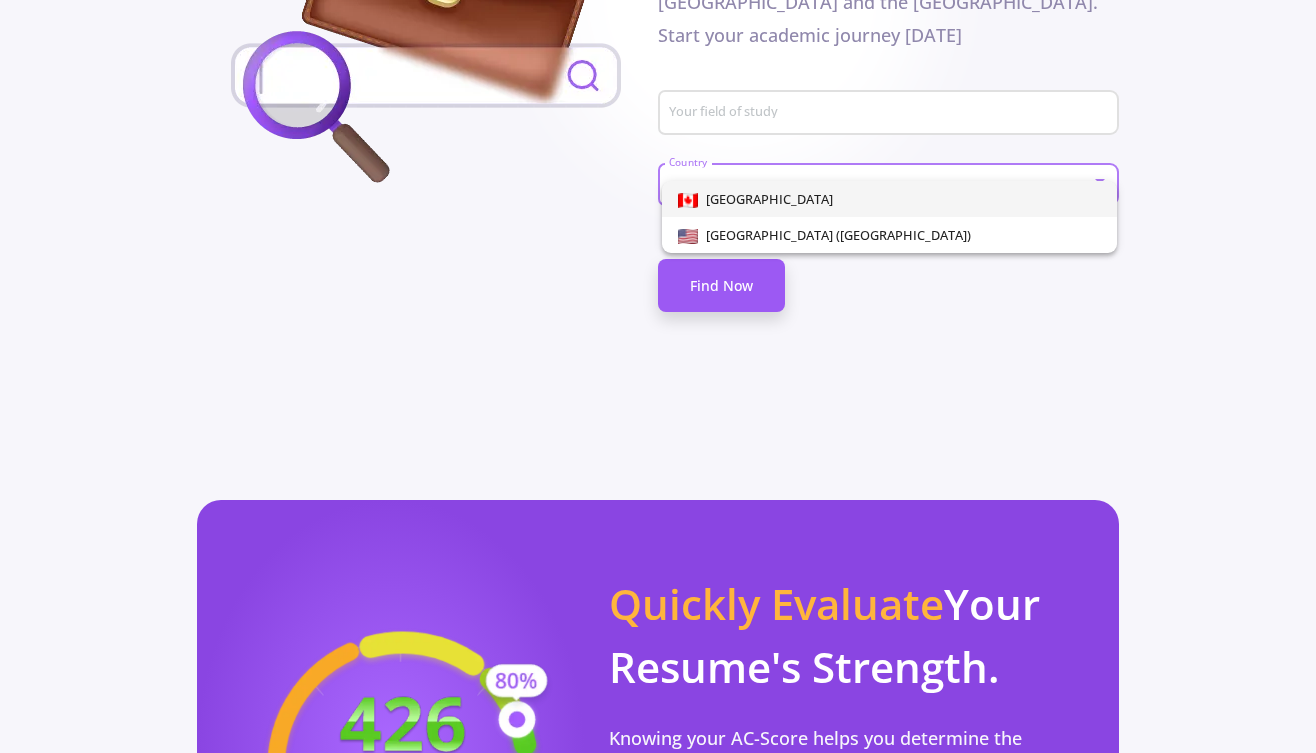 click at bounding box center [658, 376] 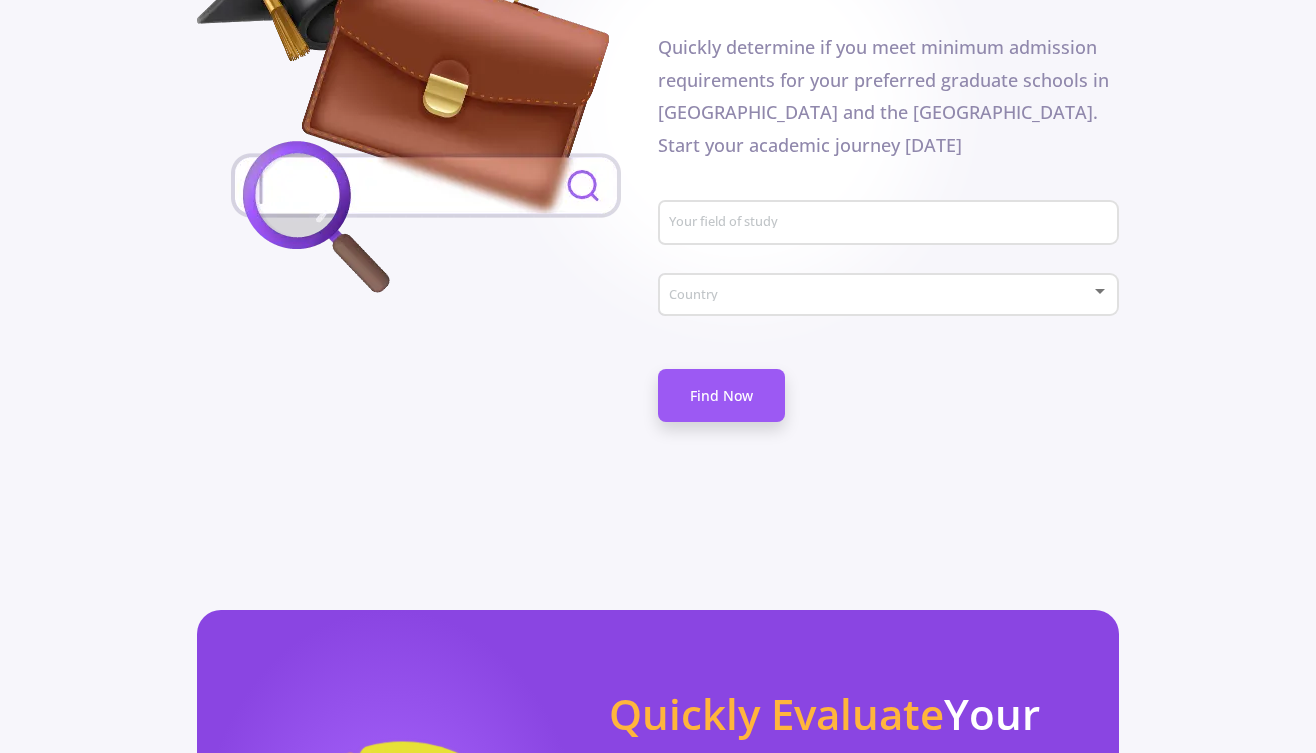 scroll, scrollTop: 1298, scrollLeft: 0, axis: vertical 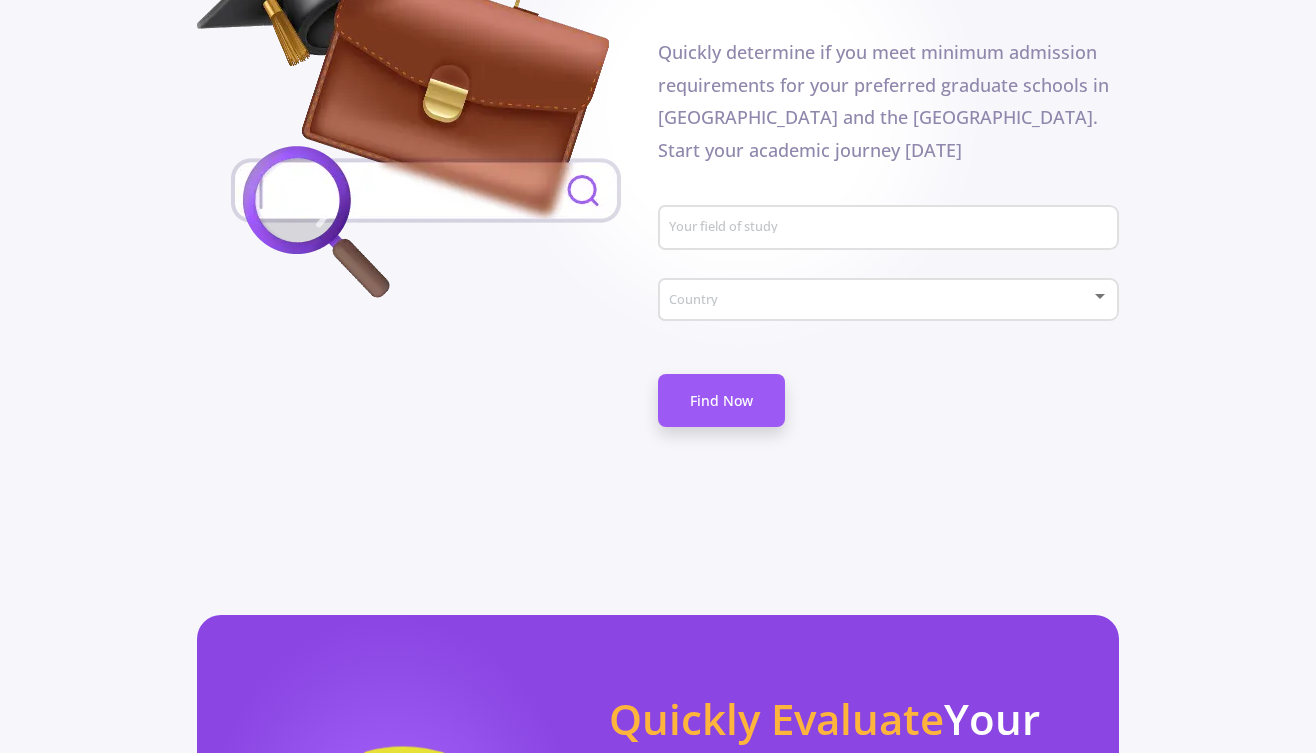 click on "Your field of study" 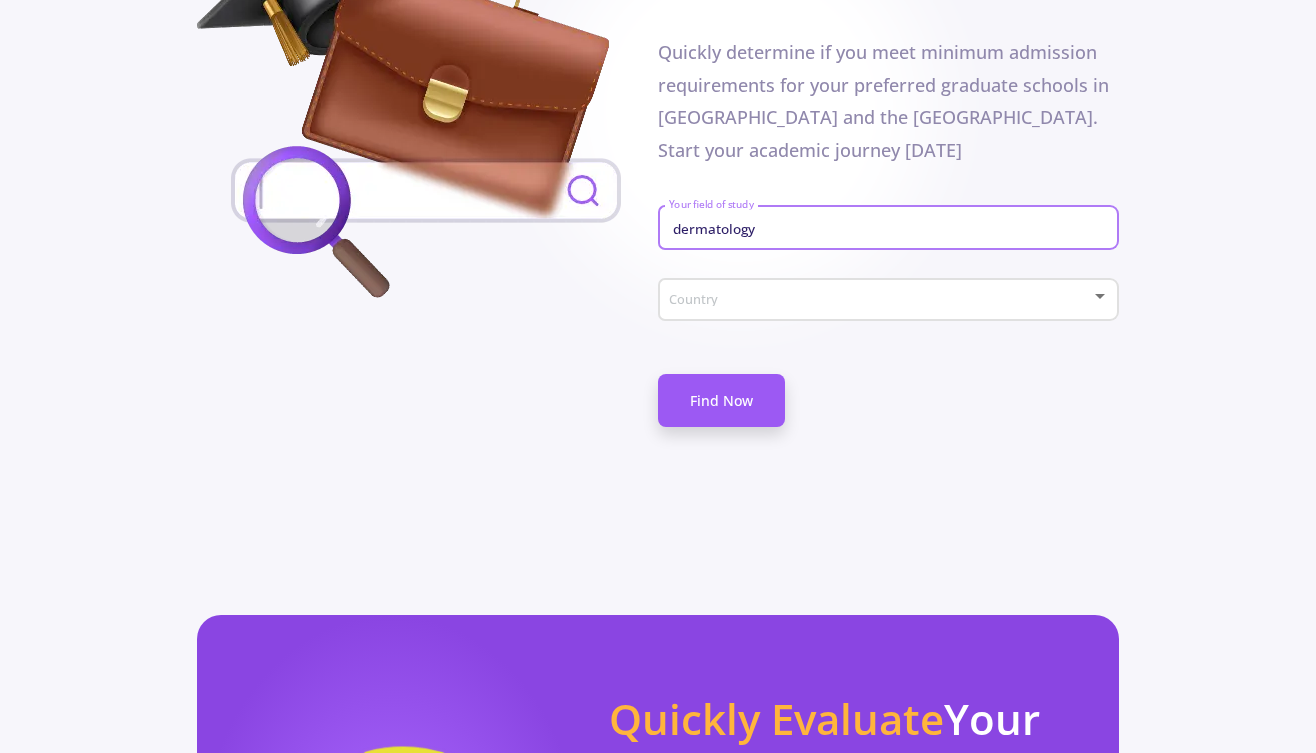 type on "dermatology" 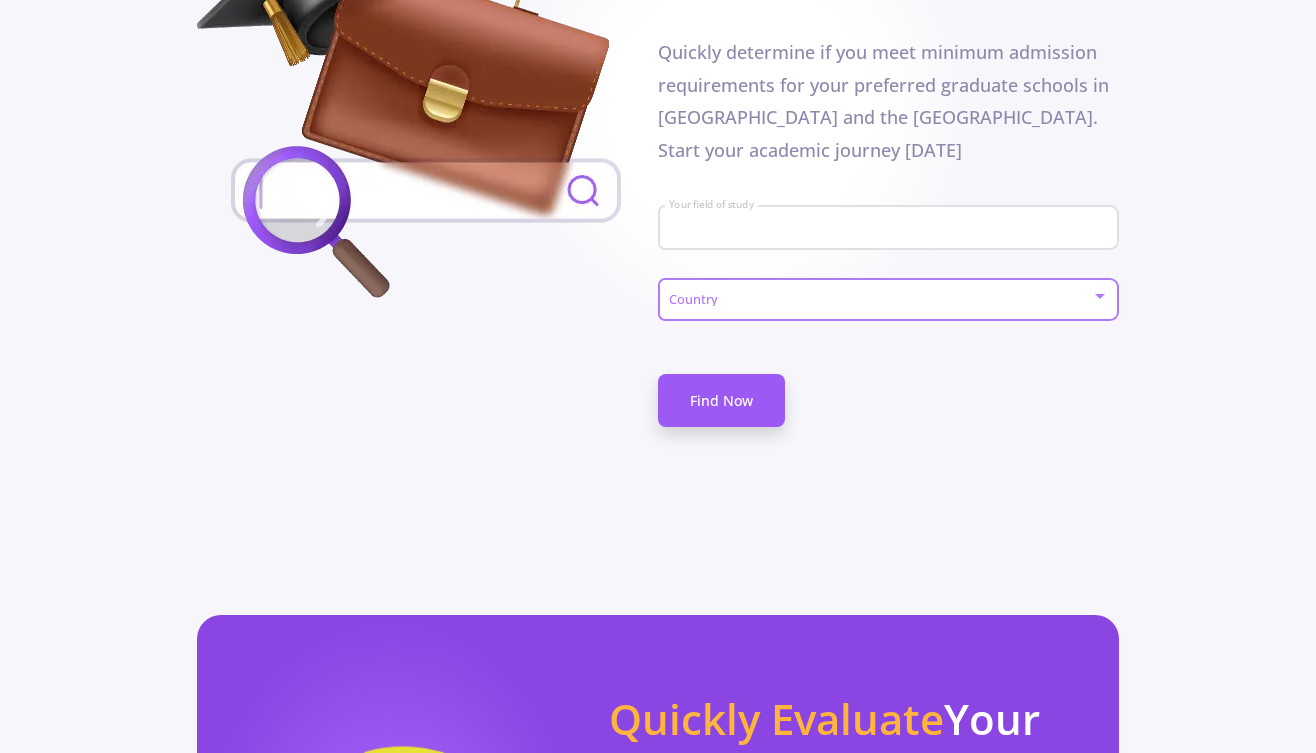 click on "Home Mentors Services Blog FAQ Login Sign Up Study at Universities in  [GEOGRAPHIC_DATA]  &  The [GEOGRAPHIC_DATA]  ApplyChance makes it easy and fast to get admitted to the best possible graduate schools.  Use our free AI-based resume analysis Find universities that match your resume Connect and chat with other students Get help from certified mentors to secure admission Join us Our Videos Don't waste your time Find Universities   That Have Your Field Of Study  Quickly determine if you meet minimum admission requirements for your preferred graduate schools in [GEOGRAPHIC_DATA] and the [GEOGRAPHIC_DATA]. Start your academic journey [DATE] Your field of study Country  Find Now  Quickly Evaluate  Your Resume's Strength.  Knowing your AC-Score helps you determine the universities you can be admitted to.  Quickly Evaluate  Your Resume's Strength. Knowing your AC-Score helps you determine the universities you can be admitted to. Choose your highest level of education Bachelor Master PhD At a Glance  and" at bounding box center [658, -922] 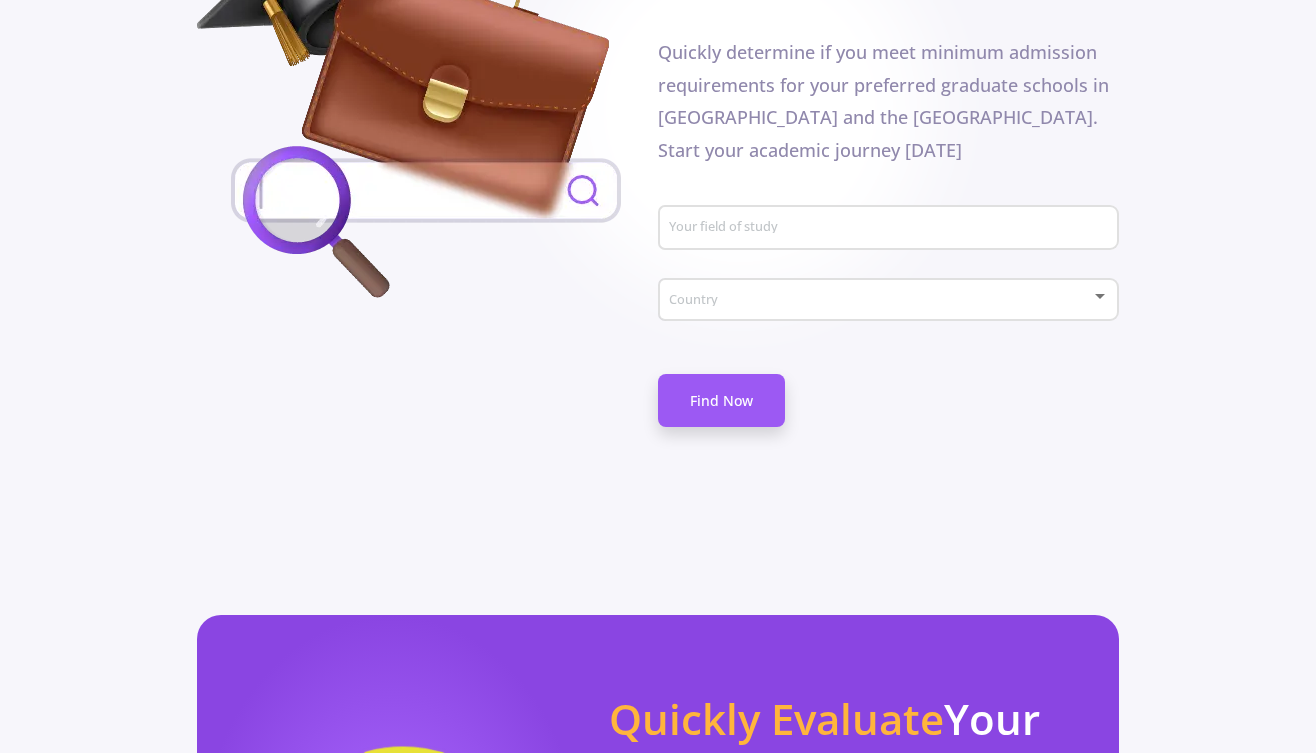 click on "Your field of study" 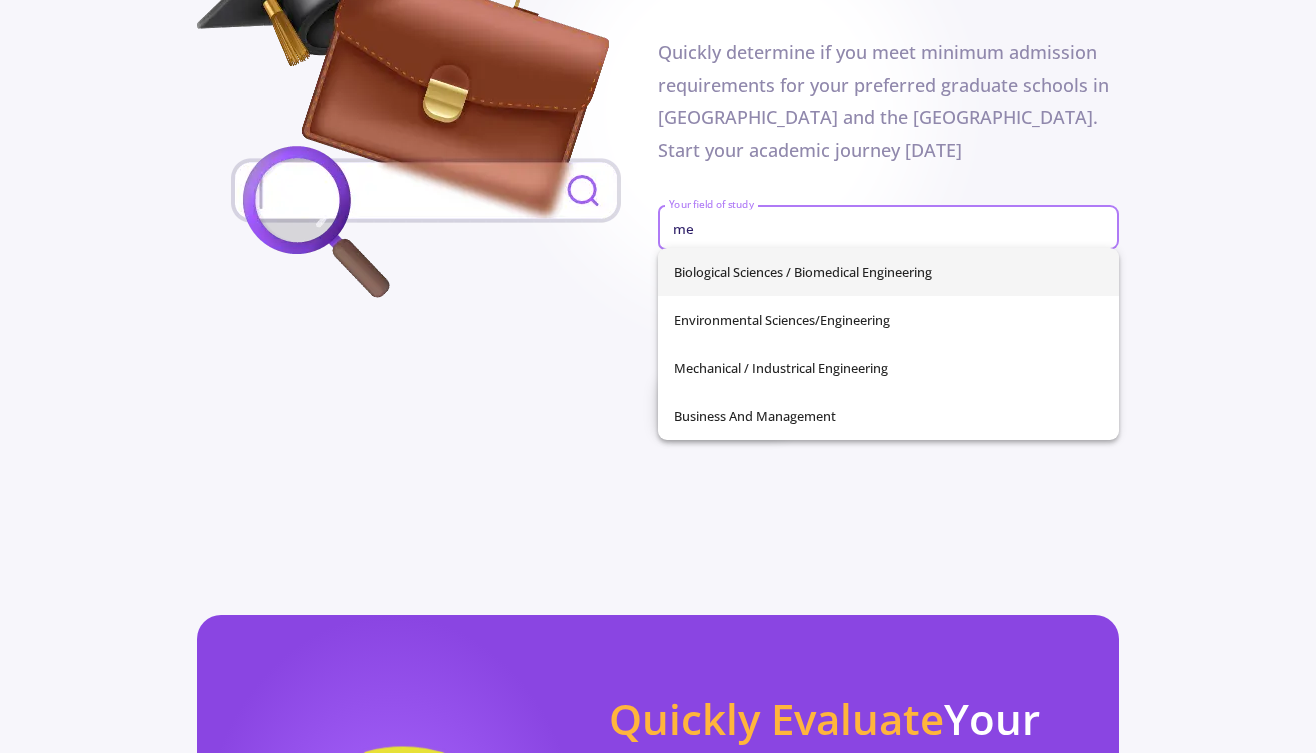 type on "m" 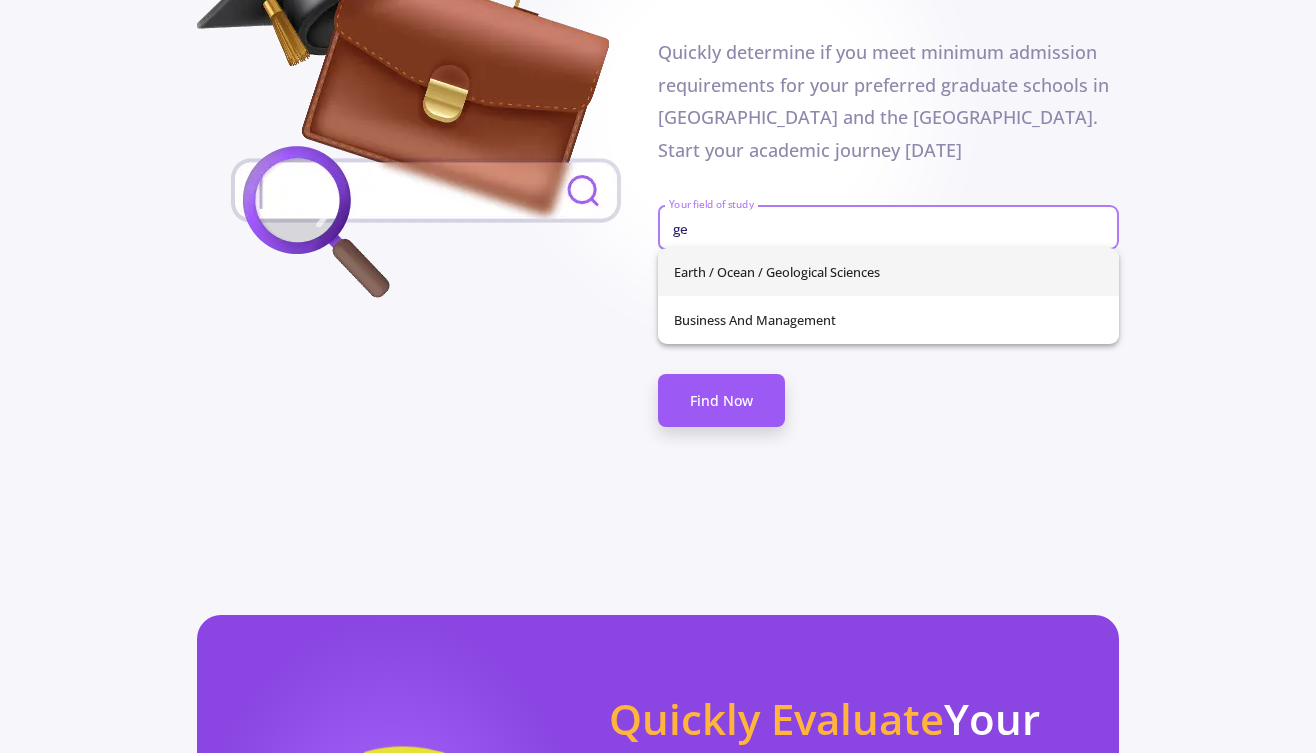 type on "g" 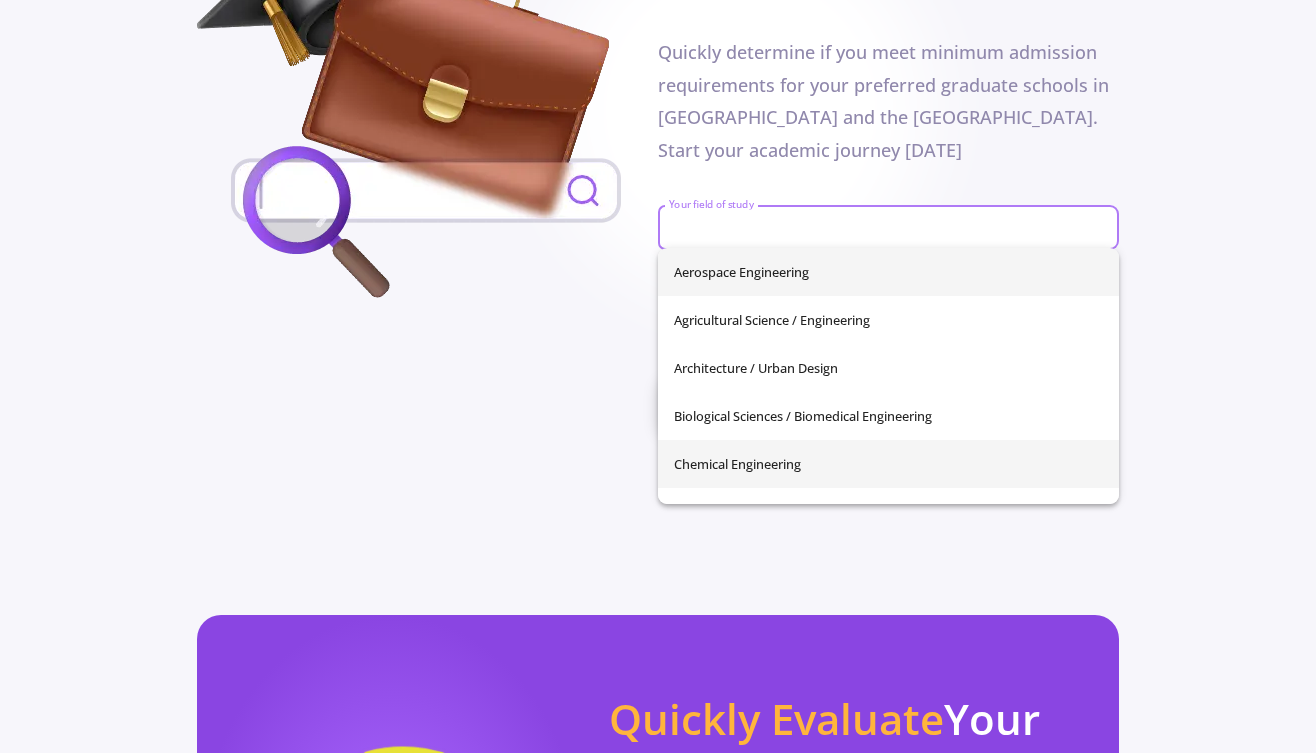 click on "Chemical Engineering" at bounding box center [888, 464] 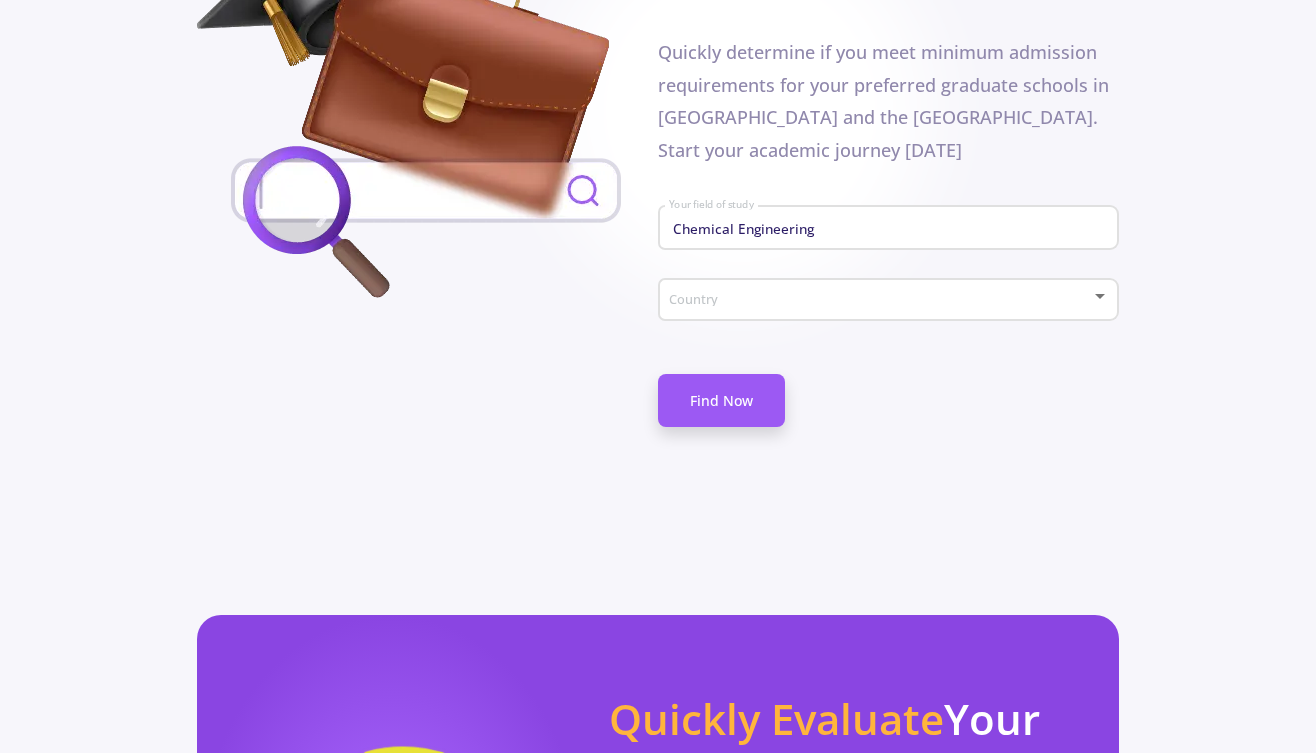 click on "Country" 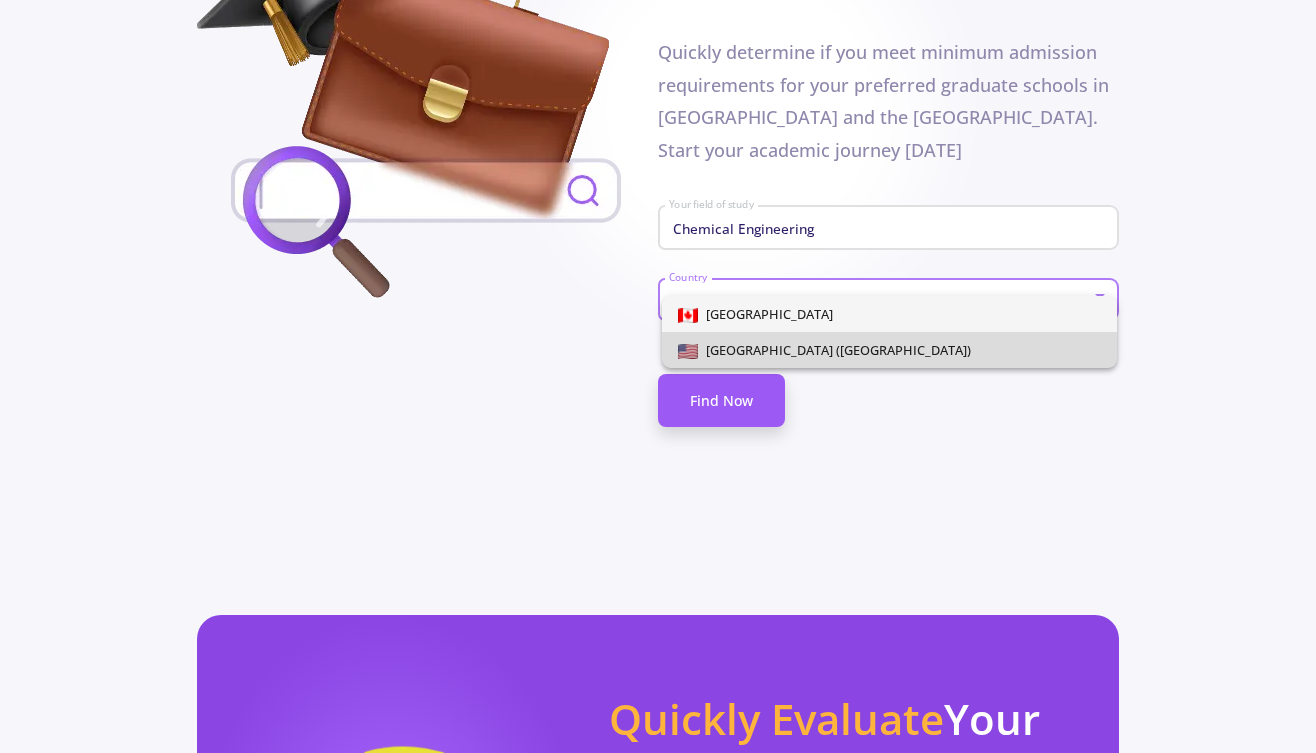 click on "[GEOGRAPHIC_DATA] ([GEOGRAPHIC_DATA])" at bounding box center [834, 350] 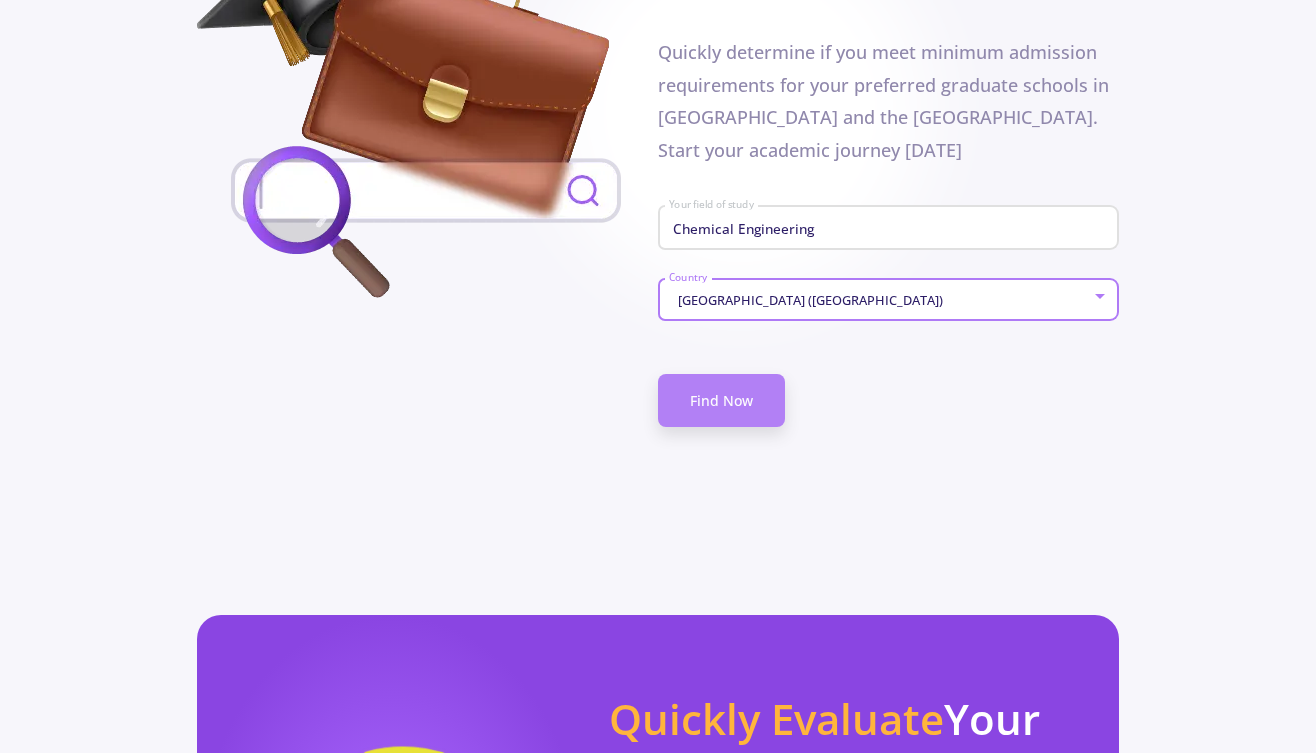 click on "Find Now" 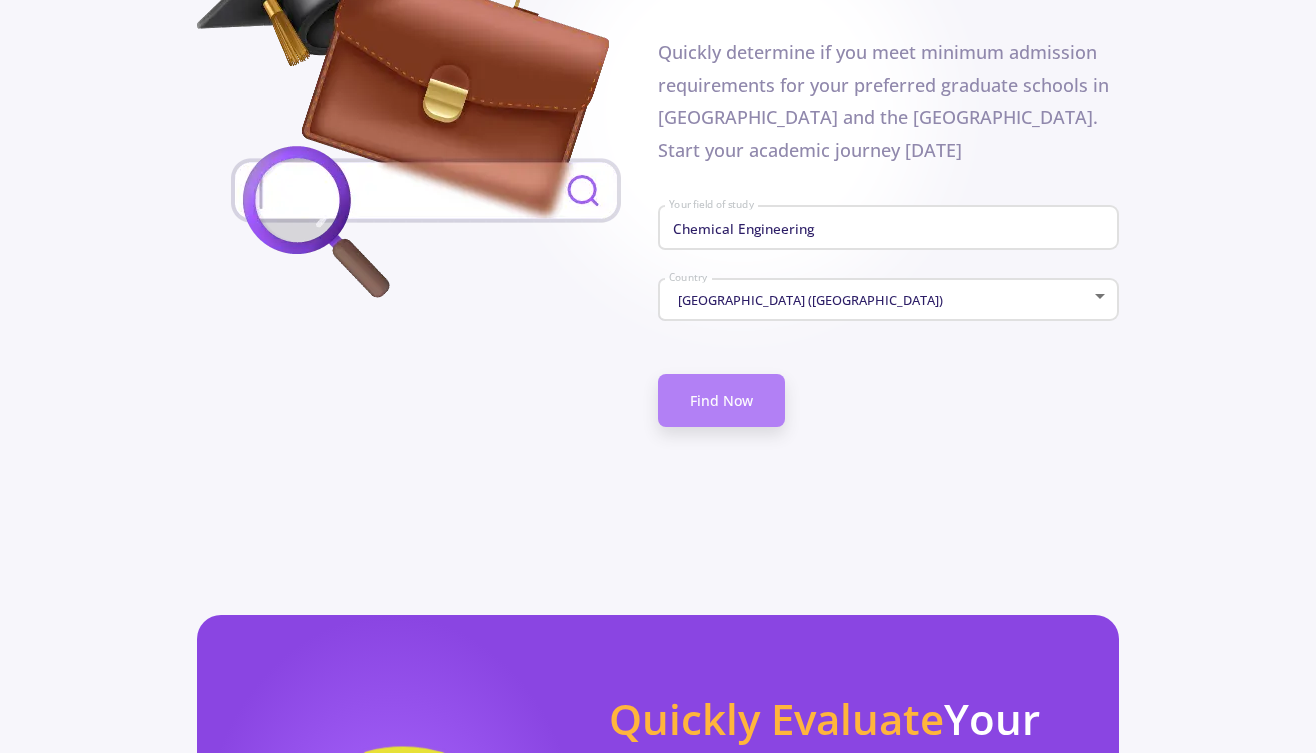 click on "Find Now" 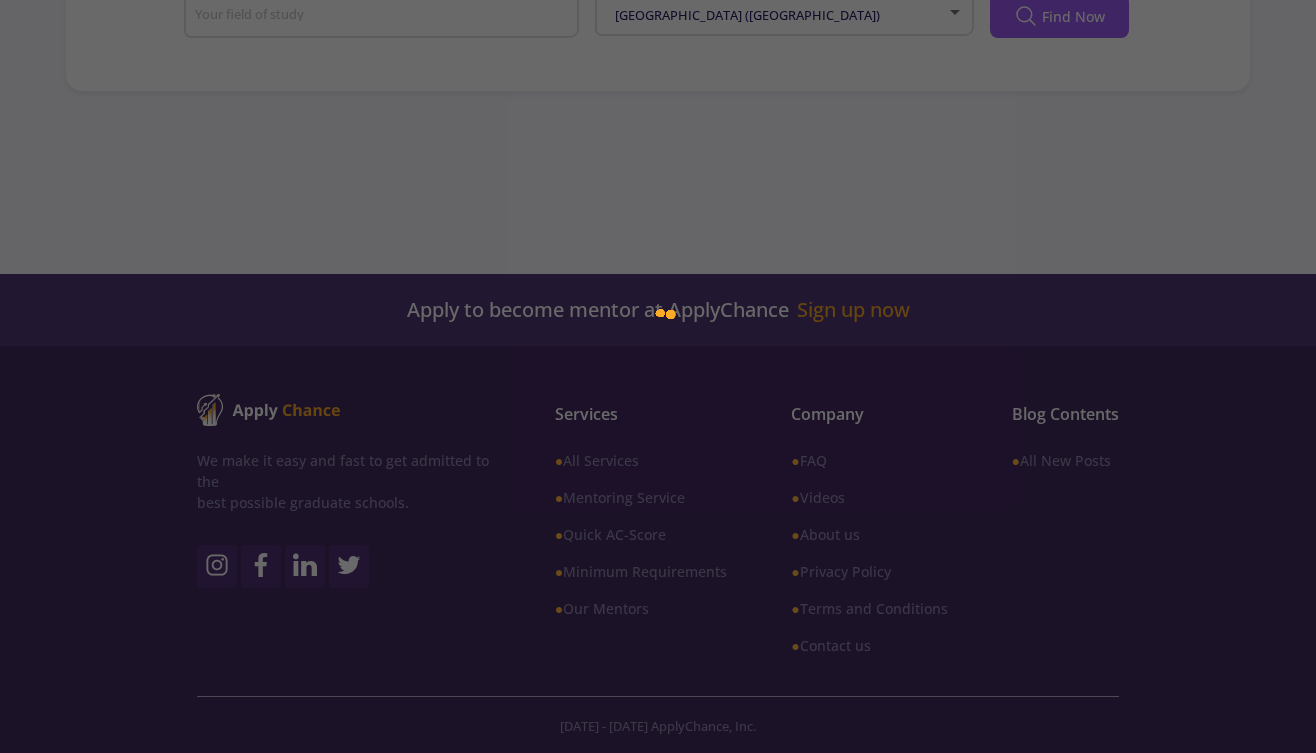 type on "Chemical Engineering" 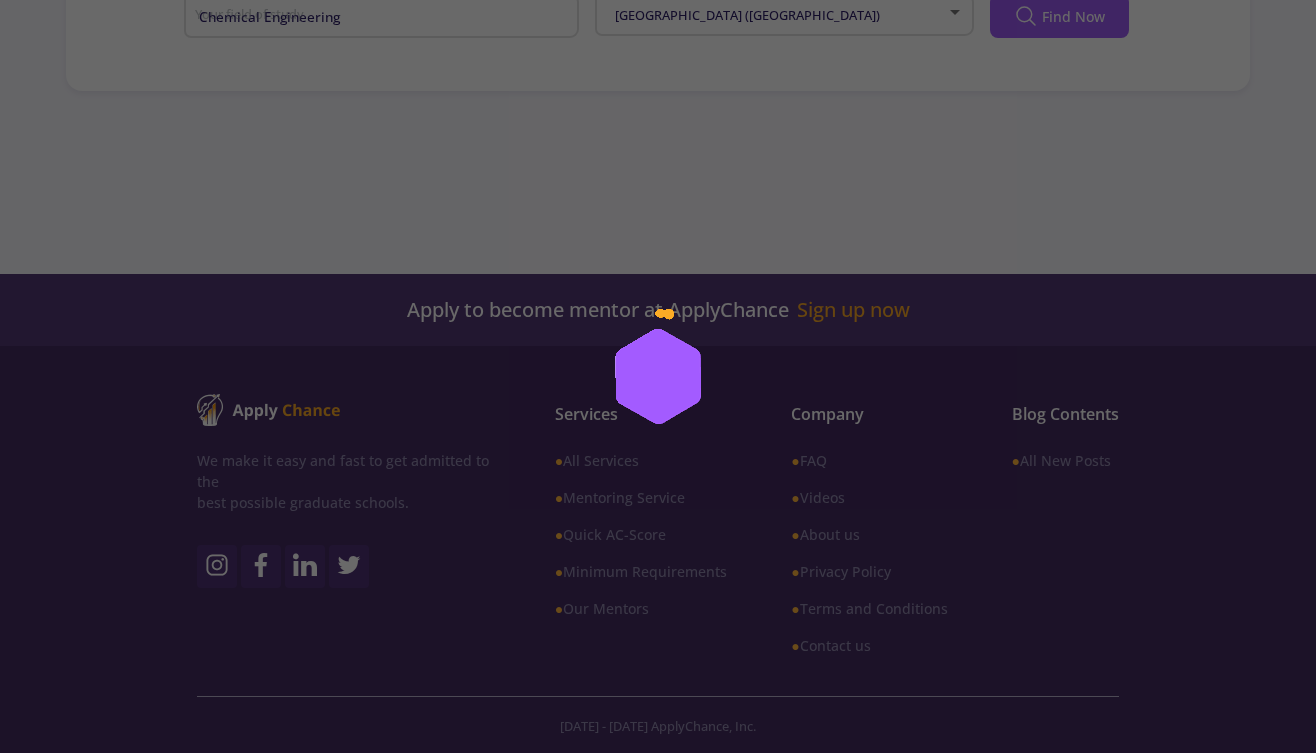 scroll, scrollTop: 527, scrollLeft: 0, axis: vertical 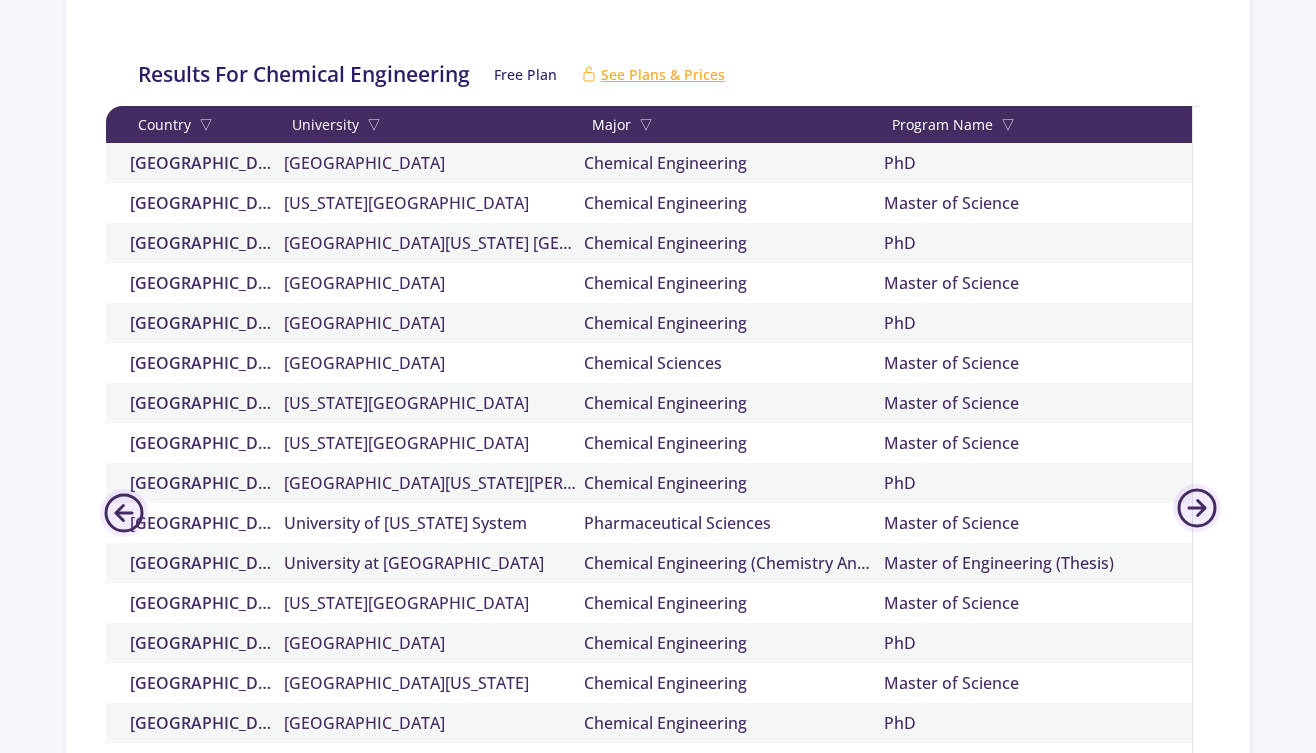 click on "Chemical Engineering" 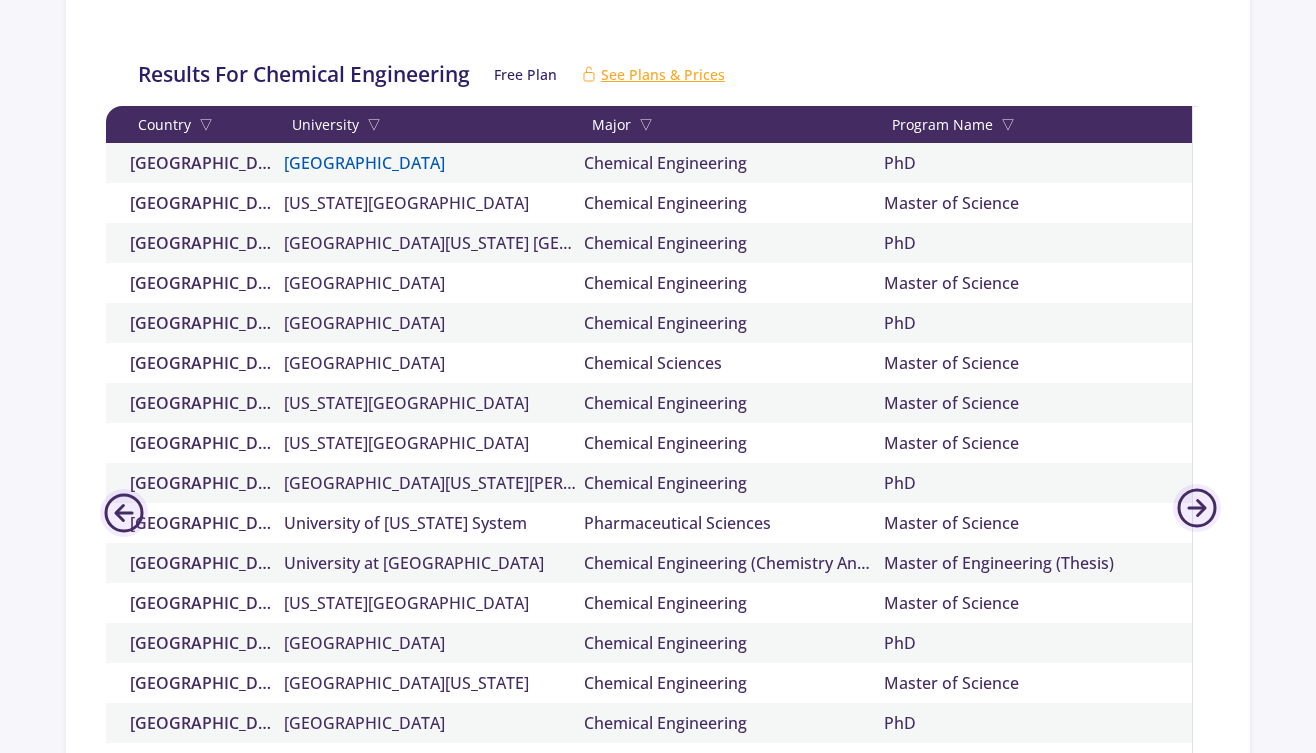 click on "[GEOGRAPHIC_DATA]" 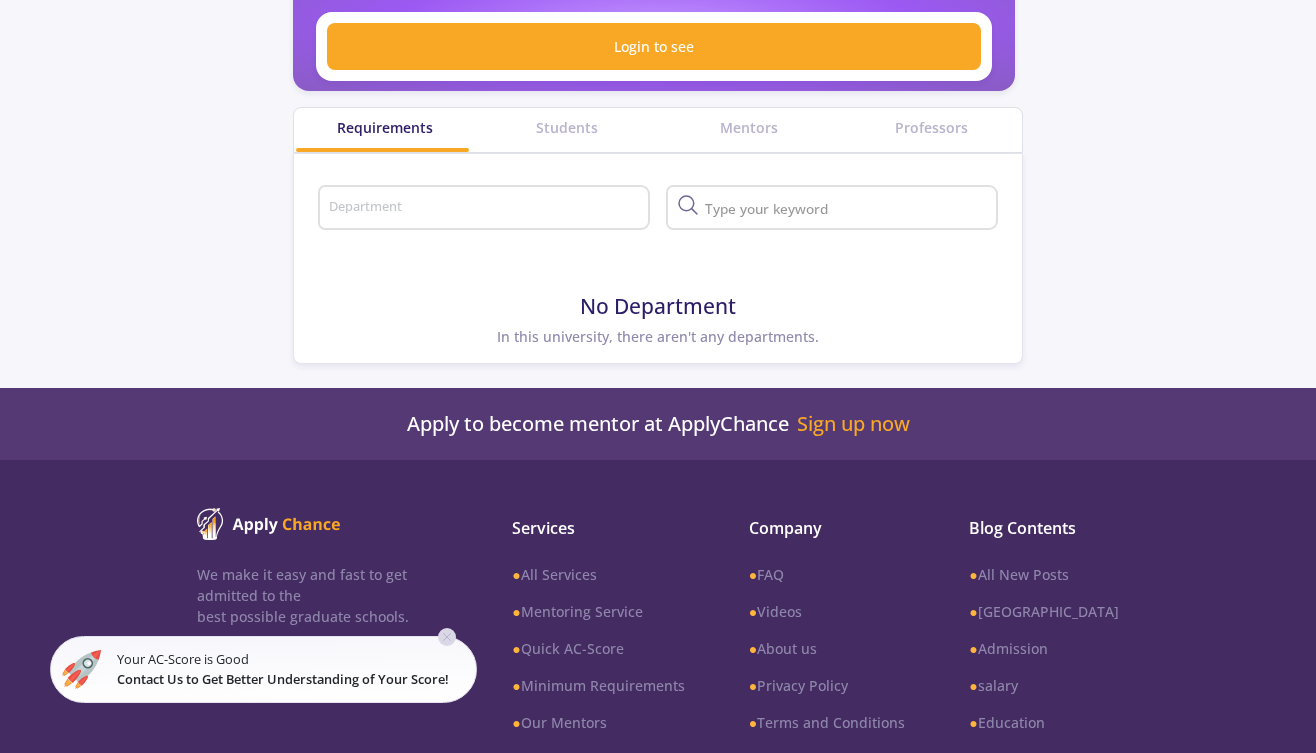 click on "Requirements" 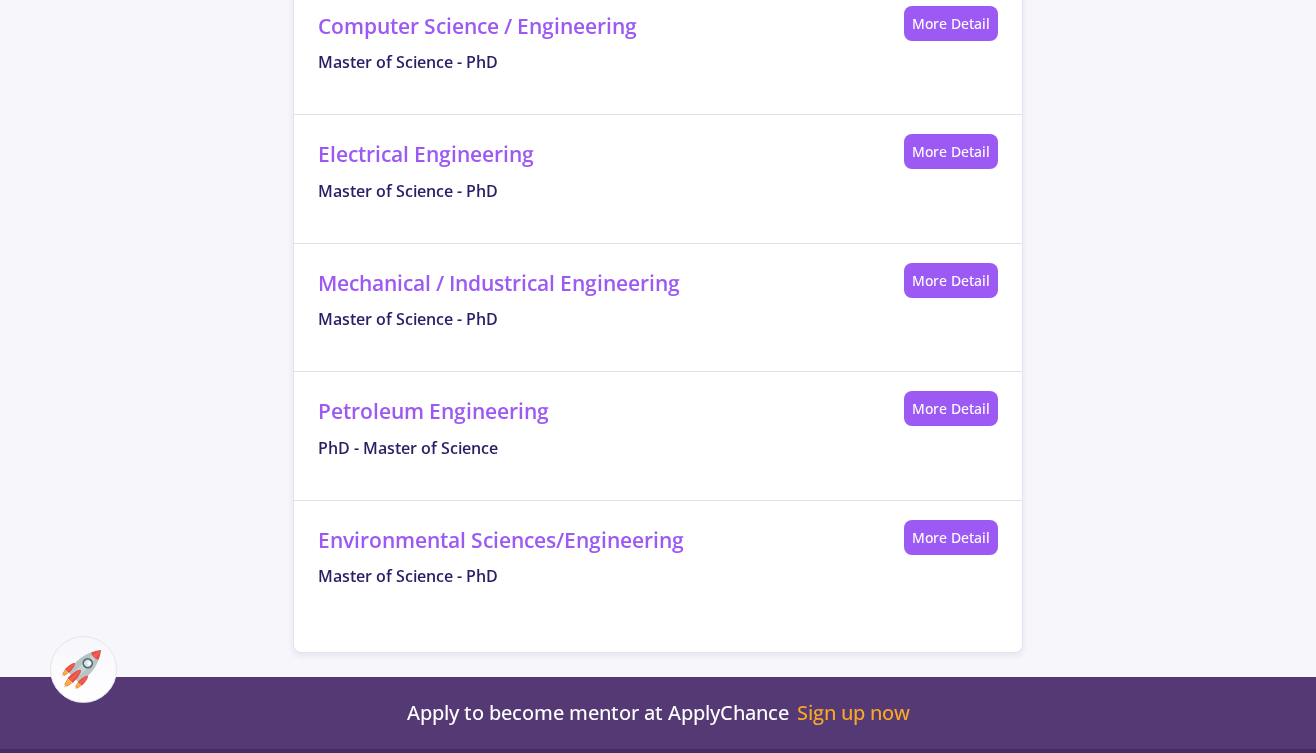 scroll, scrollTop: 2060, scrollLeft: 0, axis: vertical 